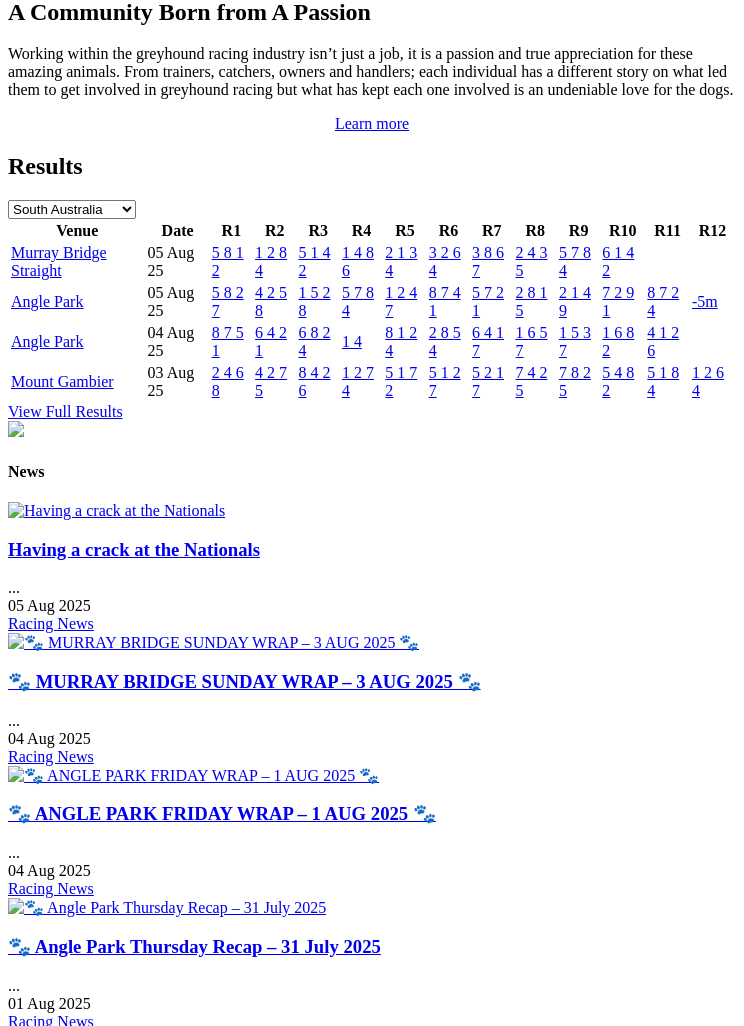 scroll, scrollTop: 2170, scrollLeft: 0, axis: vertical 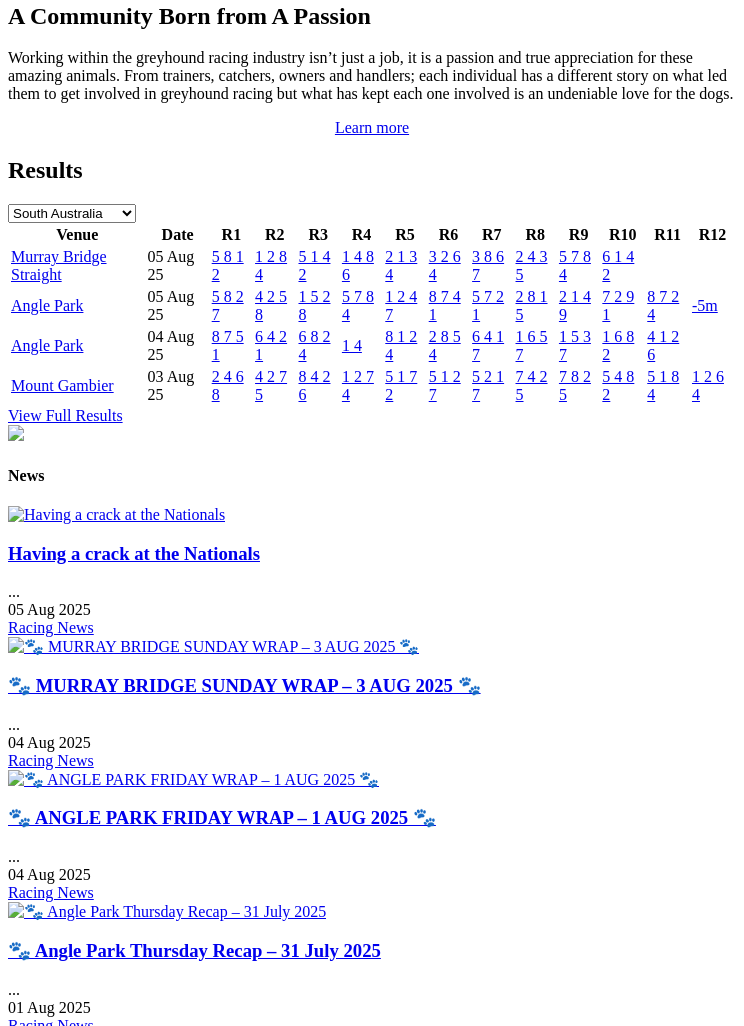 click on "Angle Park" at bounding box center [47, 305] 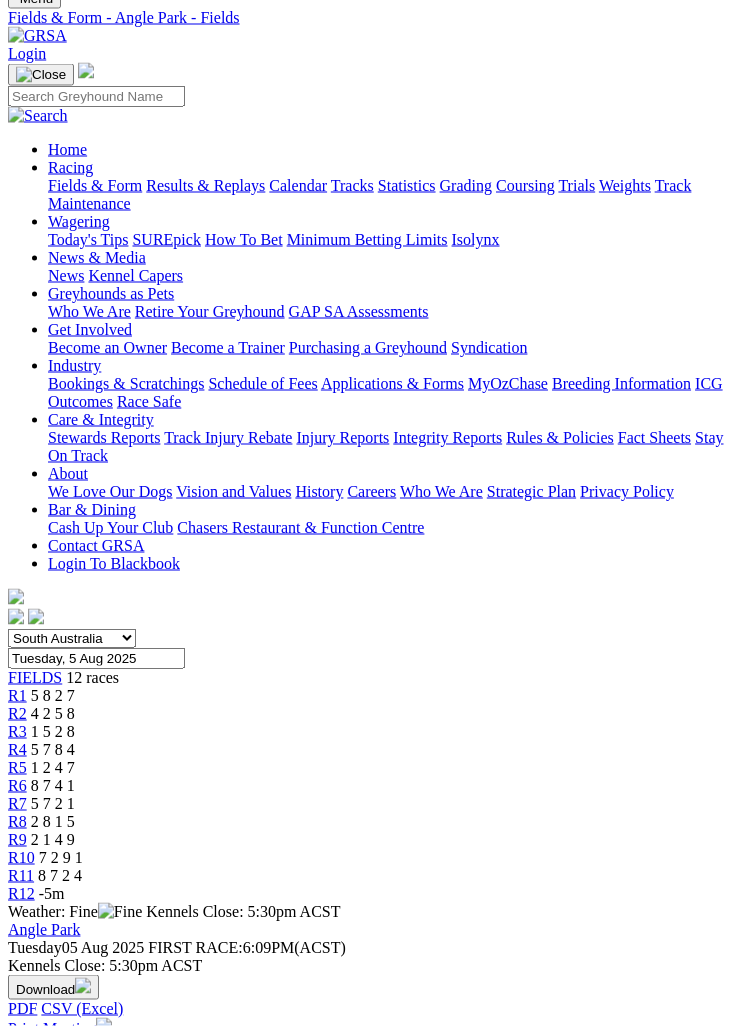 scroll, scrollTop: 78, scrollLeft: 0, axis: vertical 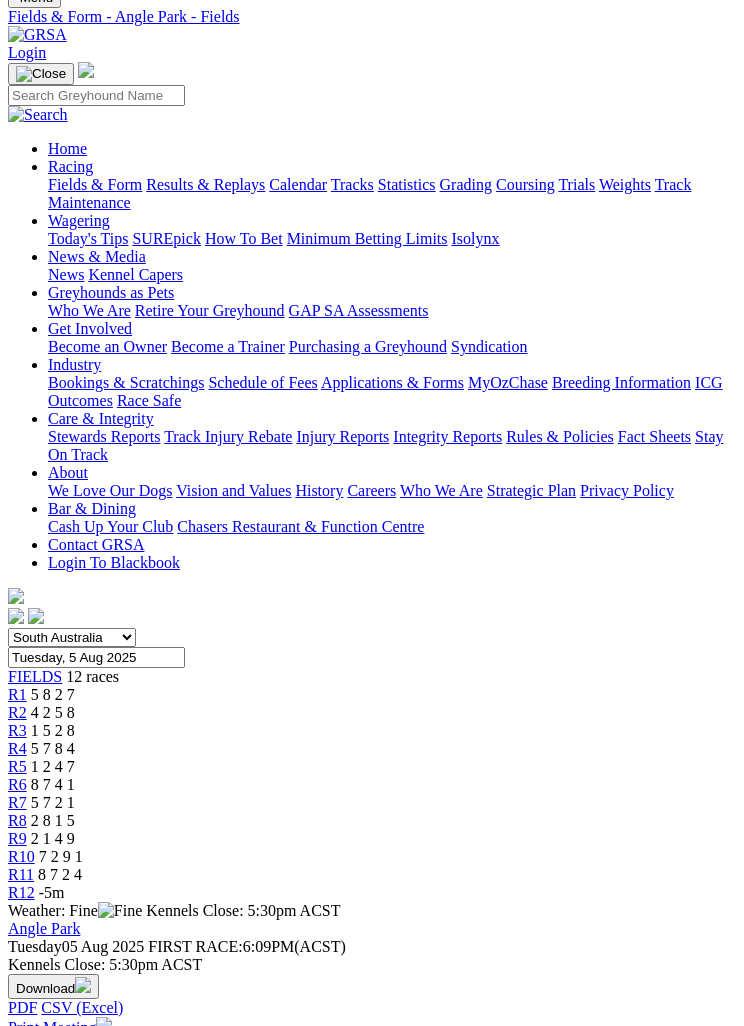click on "8 7 2 4" at bounding box center [60, 874] 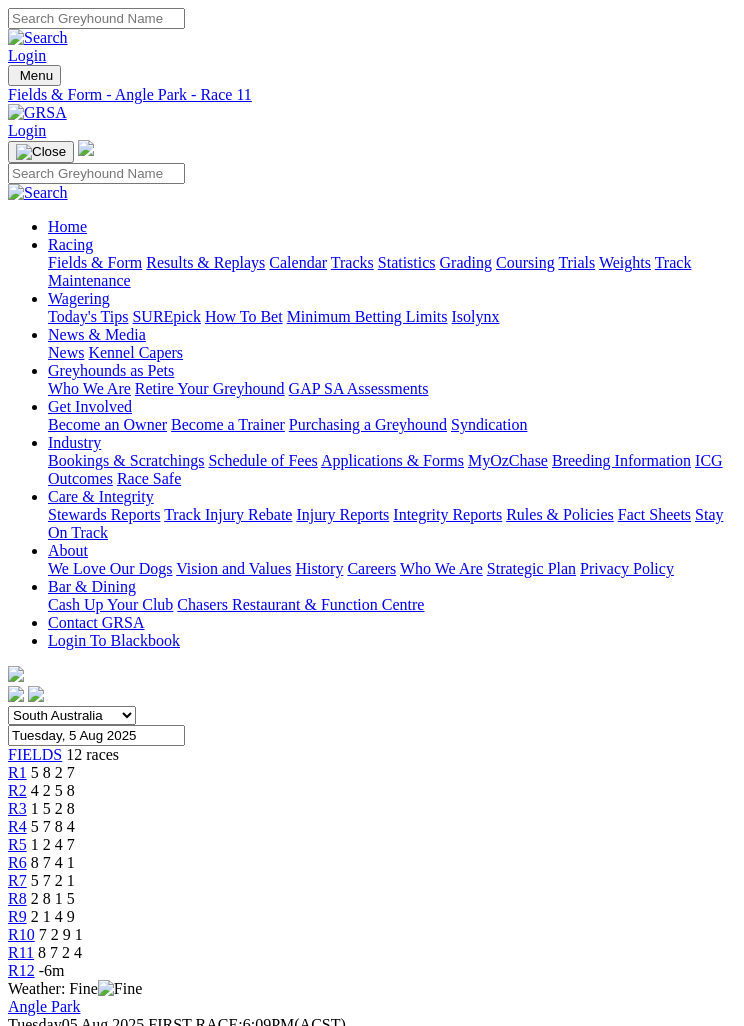 scroll, scrollTop: 0, scrollLeft: 0, axis: both 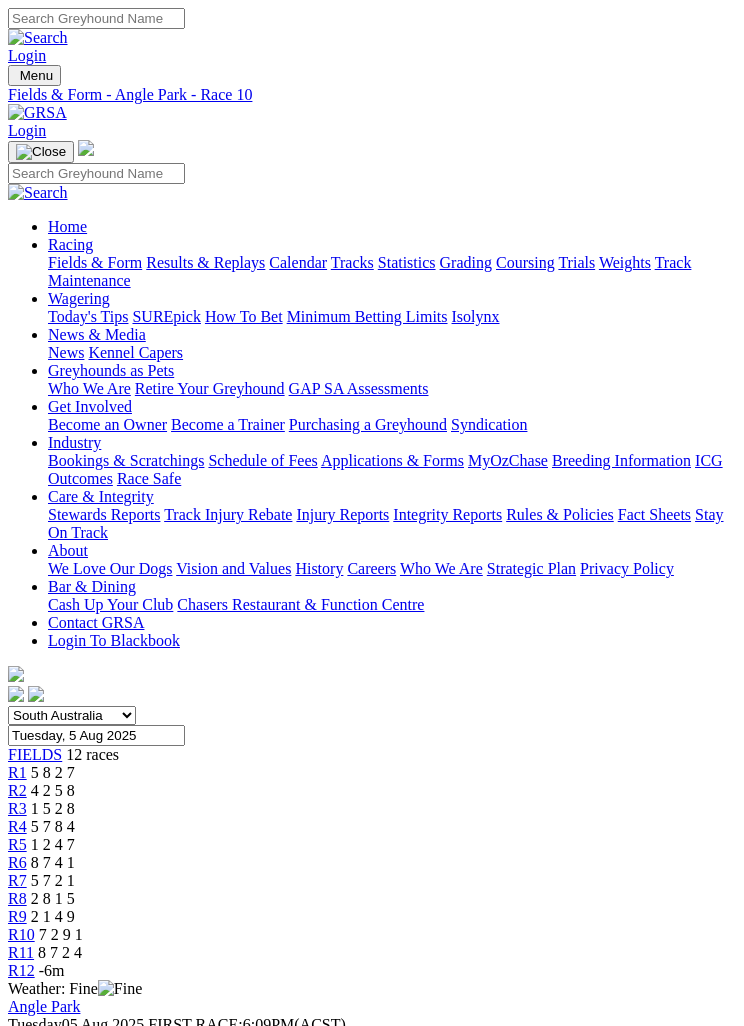 click on "2 1 4 9" at bounding box center [53, 916] 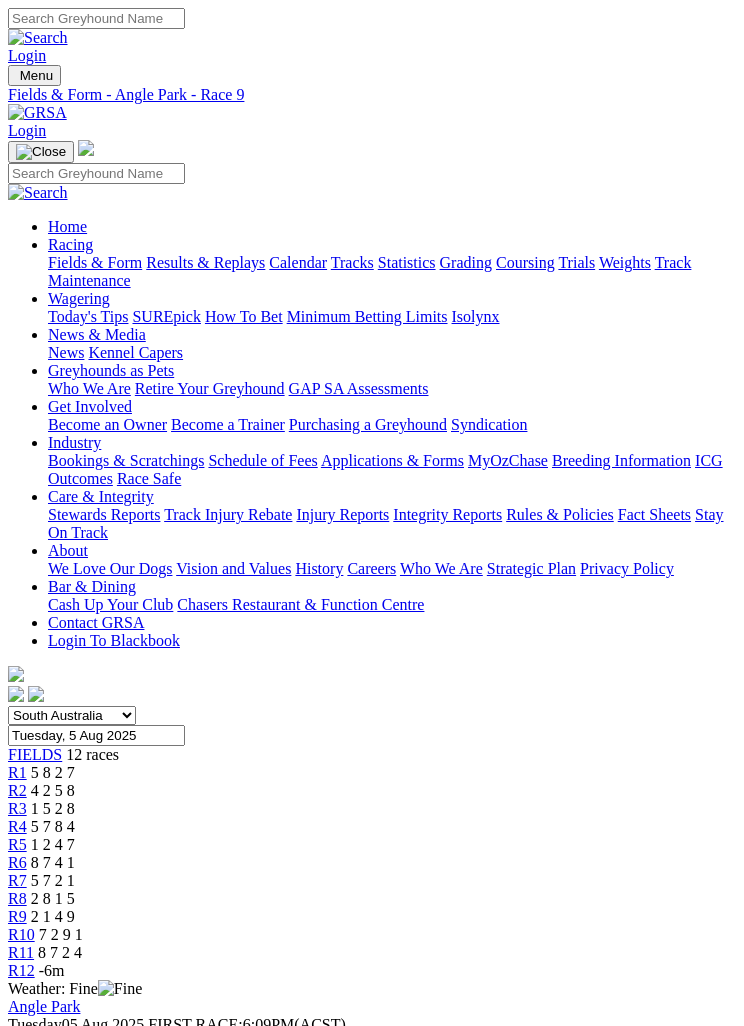 scroll, scrollTop: 0, scrollLeft: 0, axis: both 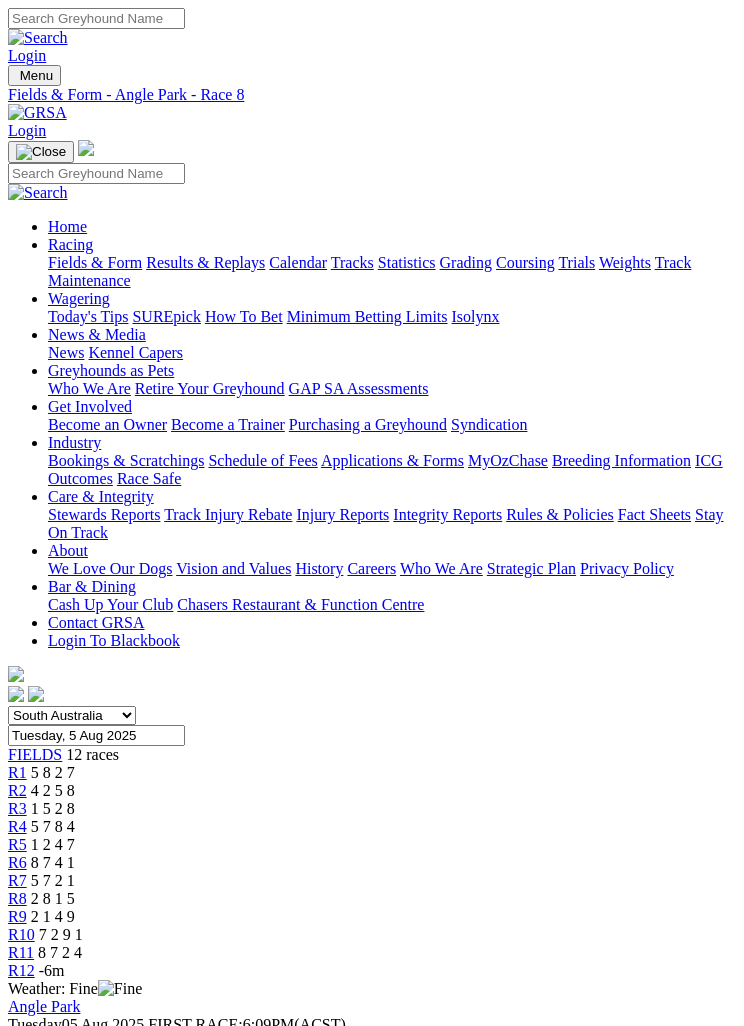 click on "5 7 2 1" at bounding box center (53, 880) 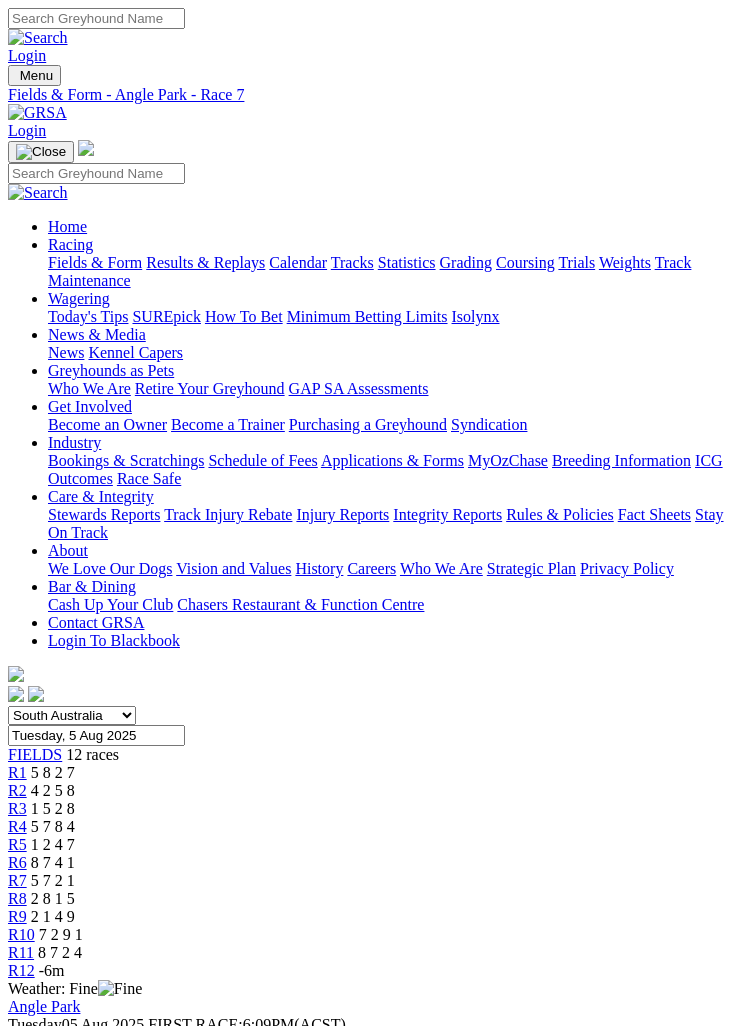 scroll, scrollTop: 0, scrollLeft: 0, axis: both 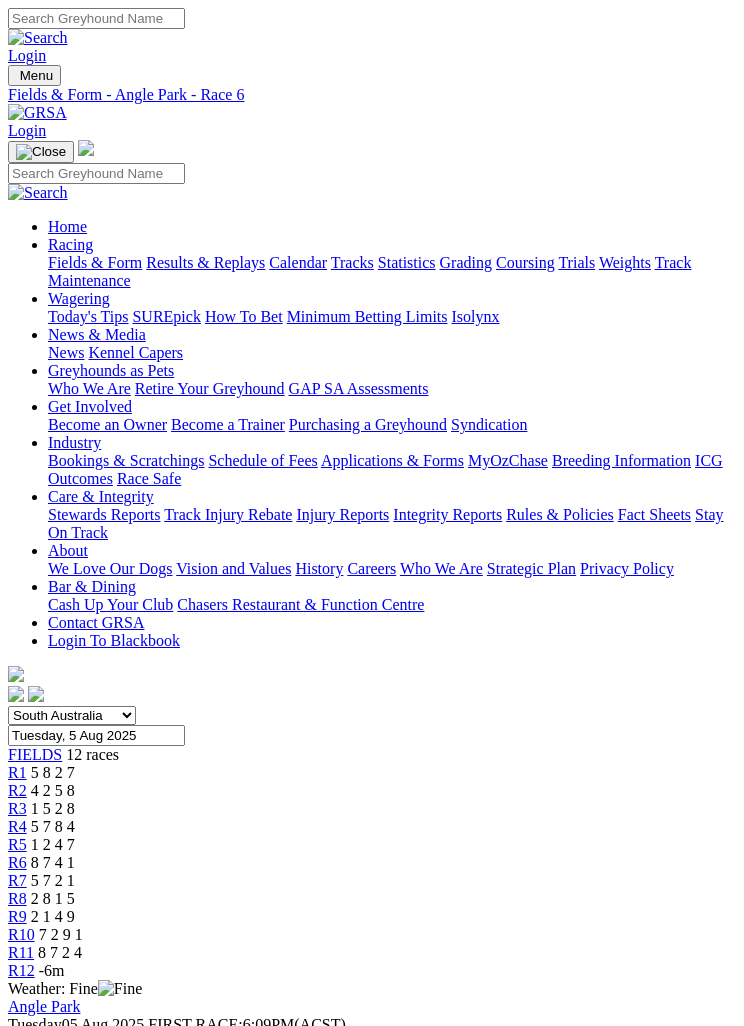 click on "1 2 4 7" at bounding box center (53, 844) 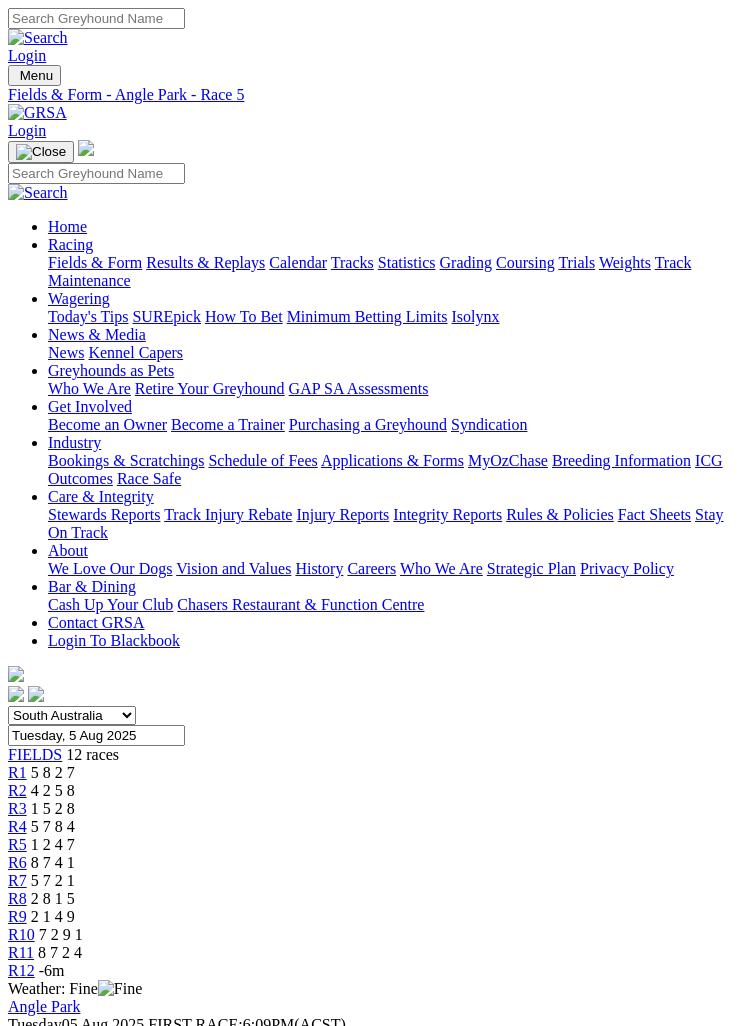 scroll, scrollTop: 0, scrollLeft: 0, axis: both 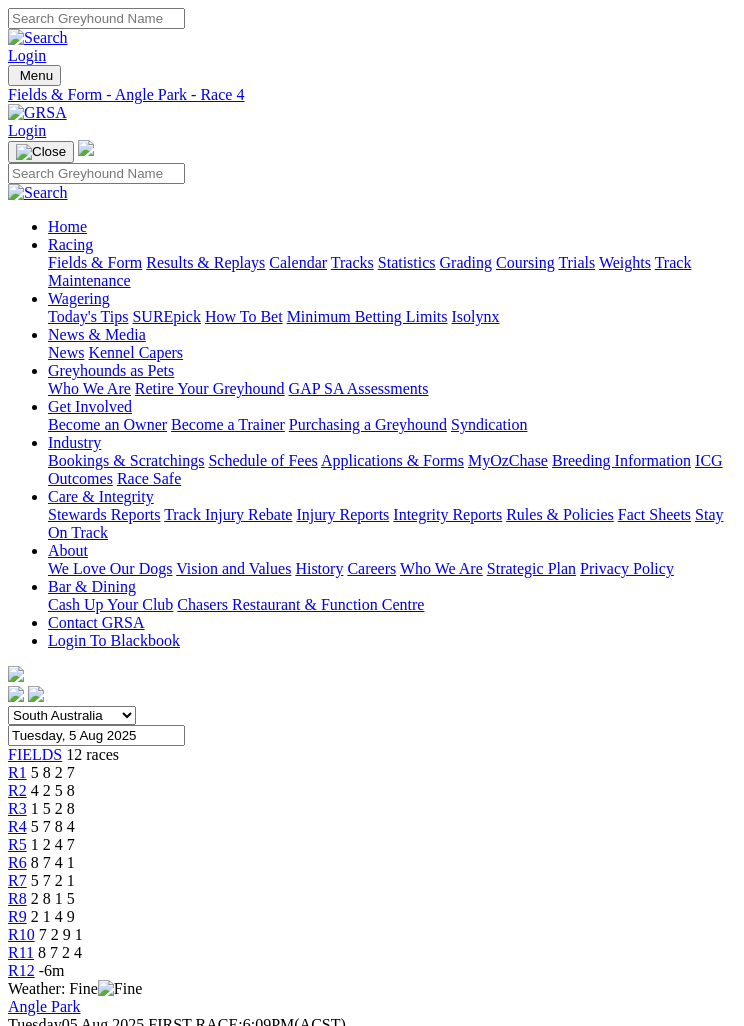 click on "1 5 2 8" at bounding box center [53, 808] 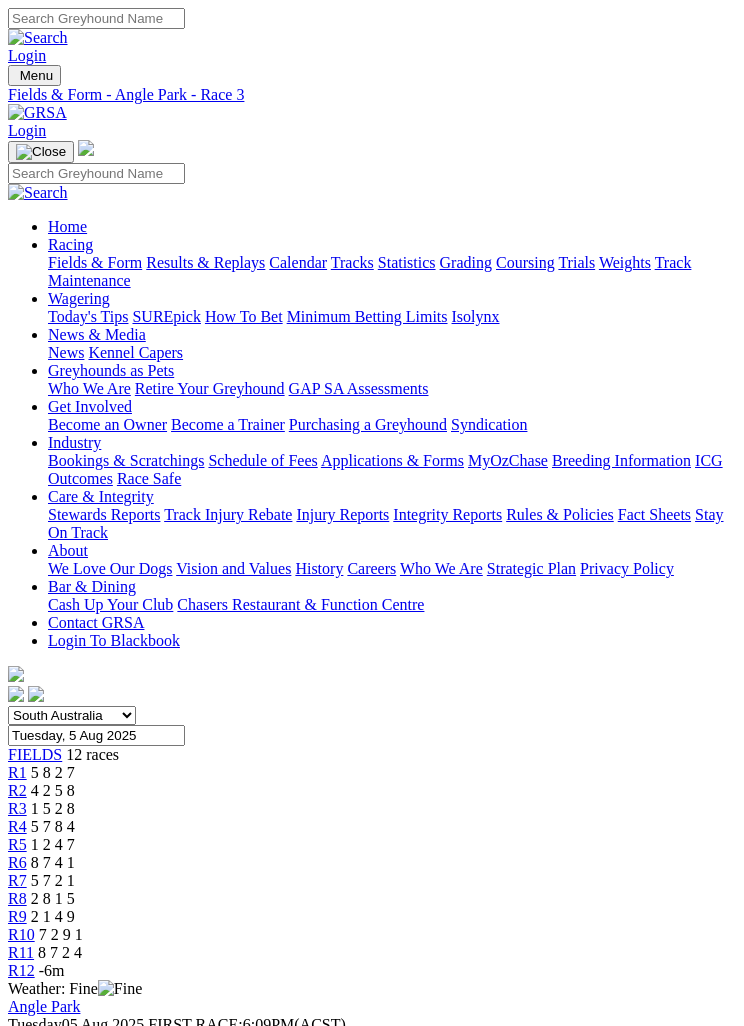 scroll, scrollTop: 0, scrollLeft: 0, axis: both 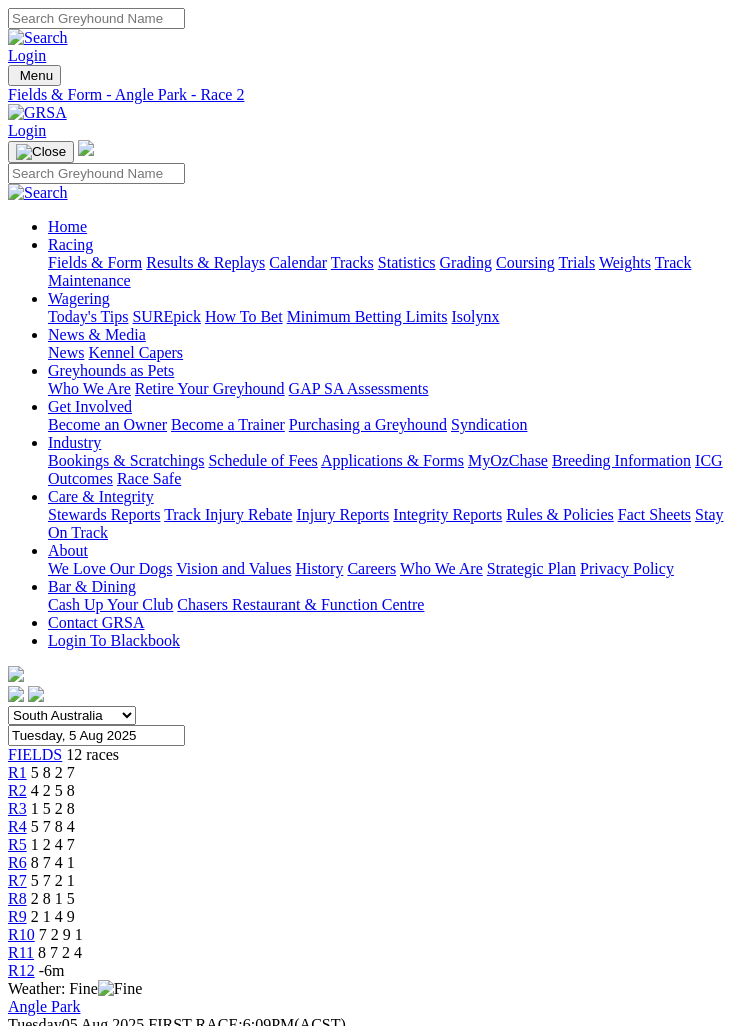 click on "5 8 2 7" at bounding box center [53, 772] 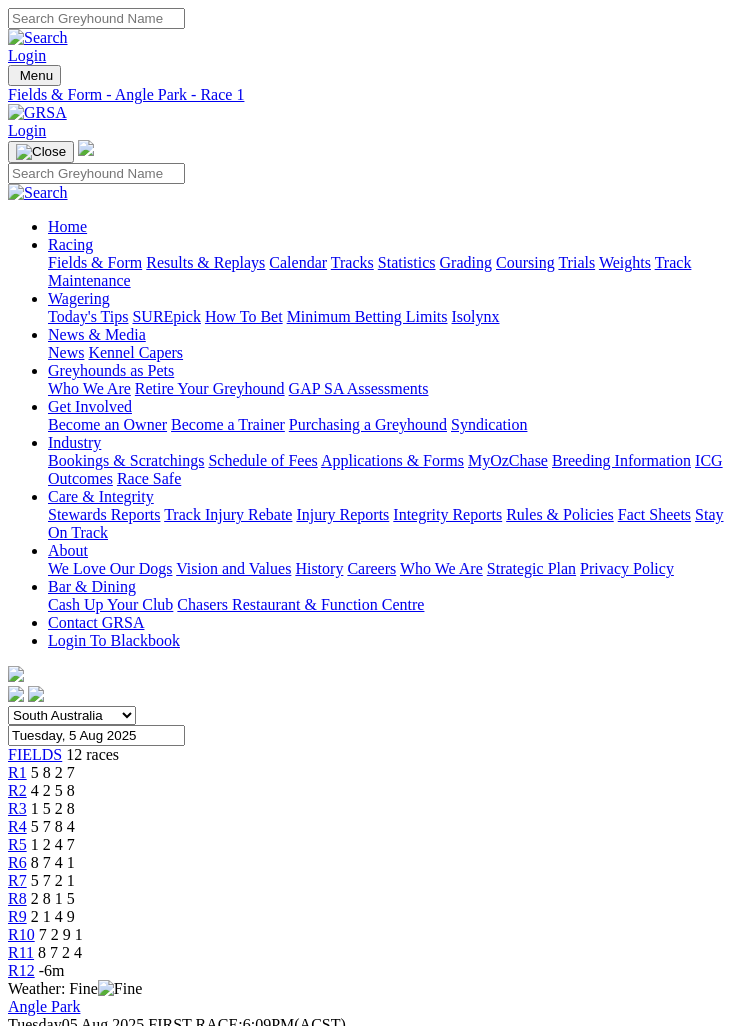 scroll, scrollTop: 0, scrollLeft: 0, axis: both 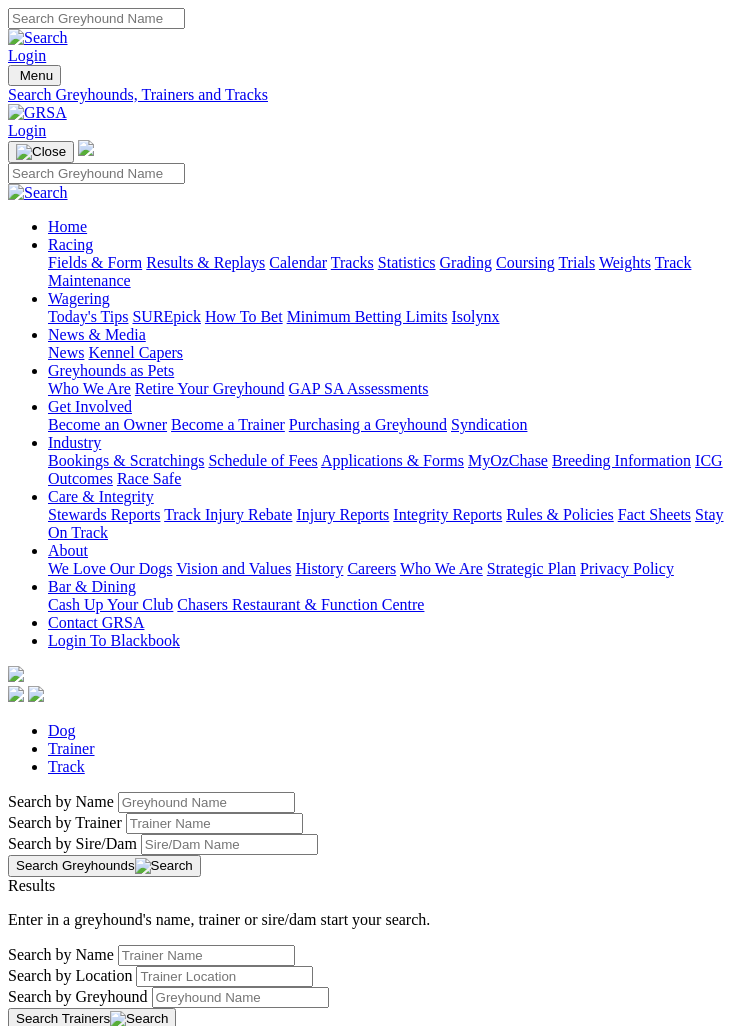 click on "Trainer" at bounding box center [71, 748] 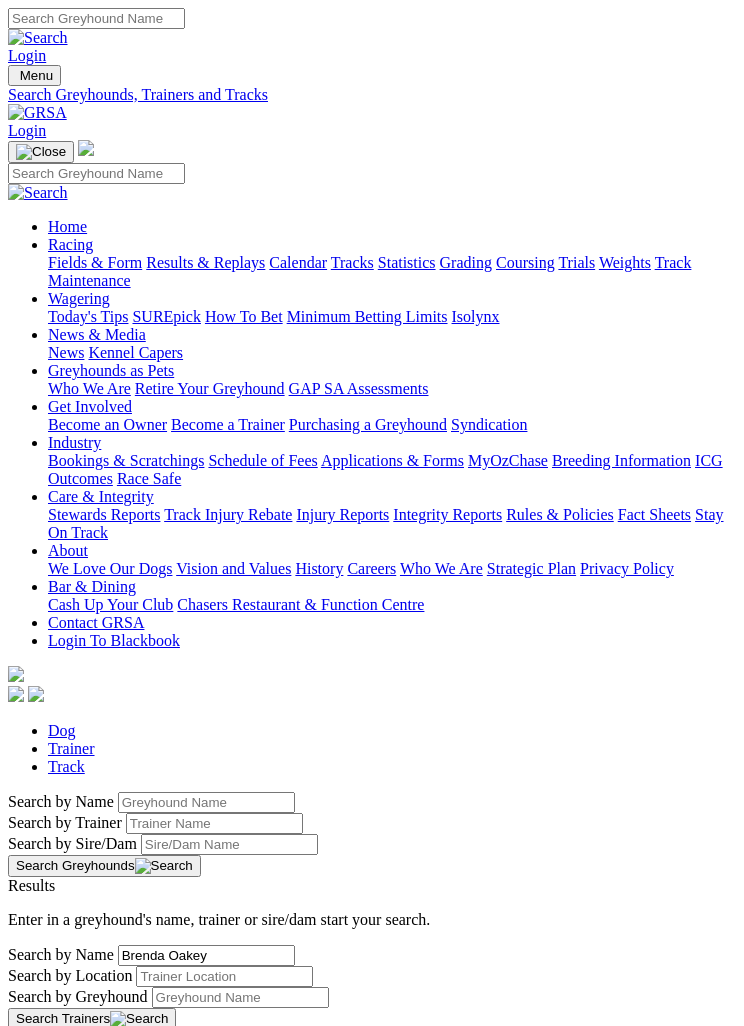 type on "Brenda Oakey" 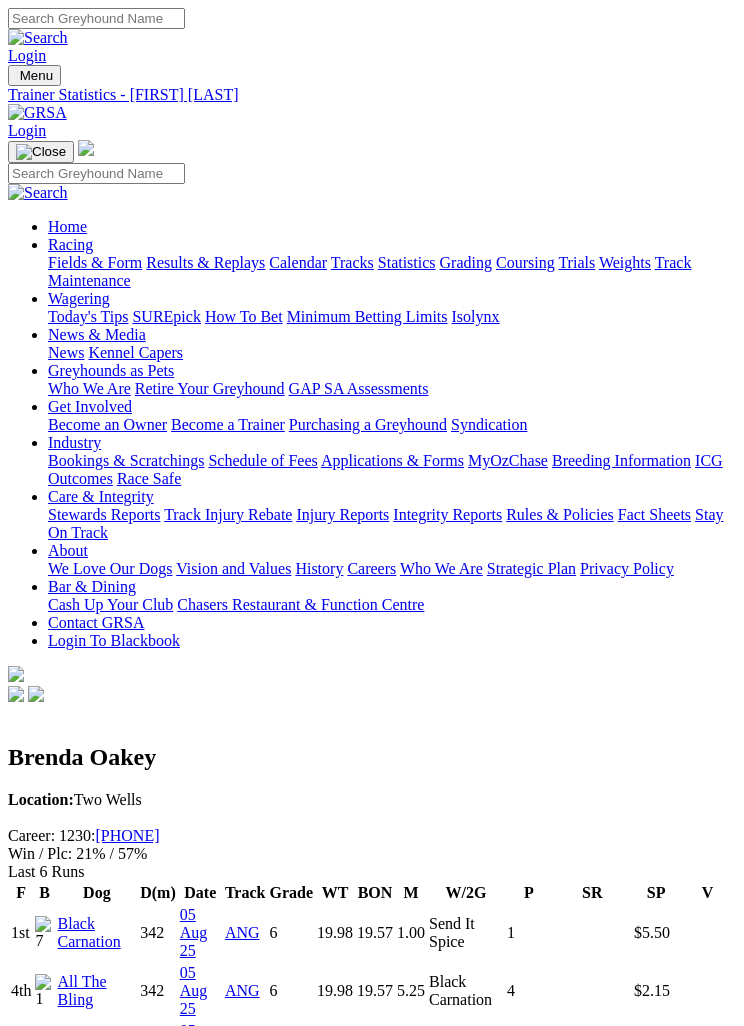 scroll, scrollTop: 0, scrollLeft: 0, axis: both 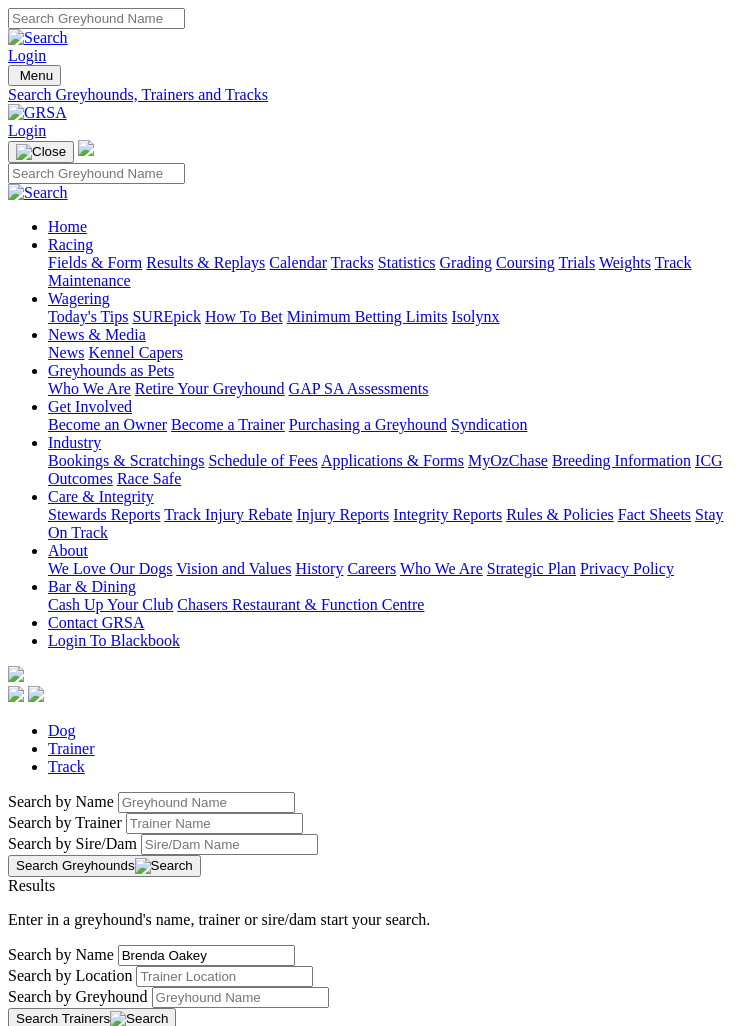 click on "Brenda Oakey" at bounding box center (206, 955) 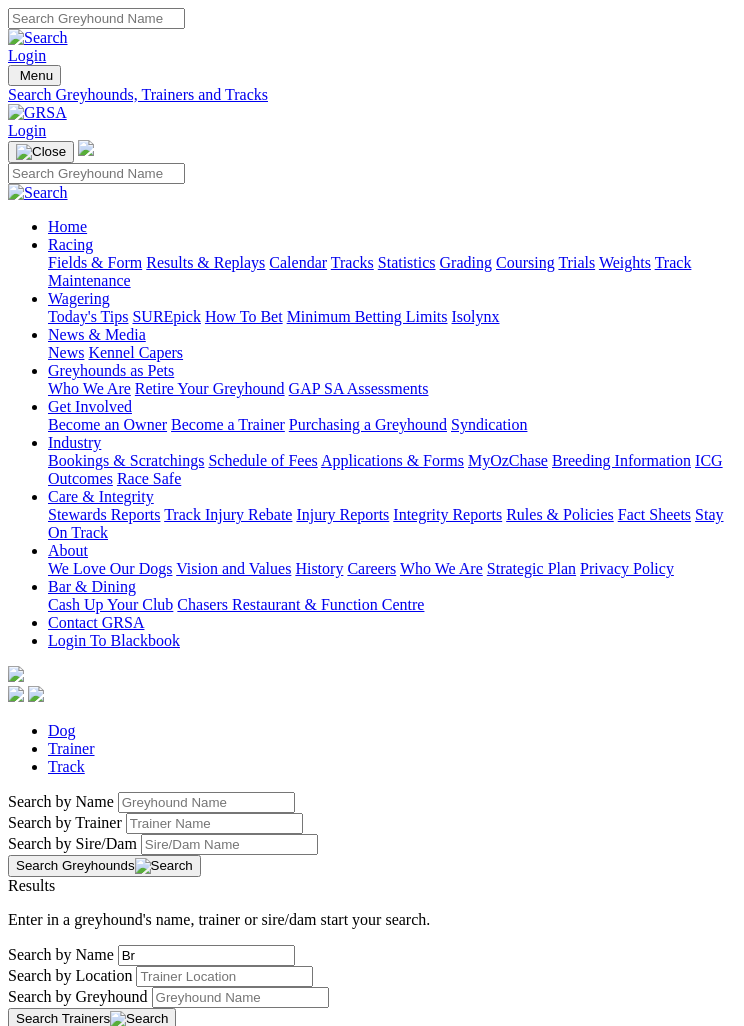 type on "B" 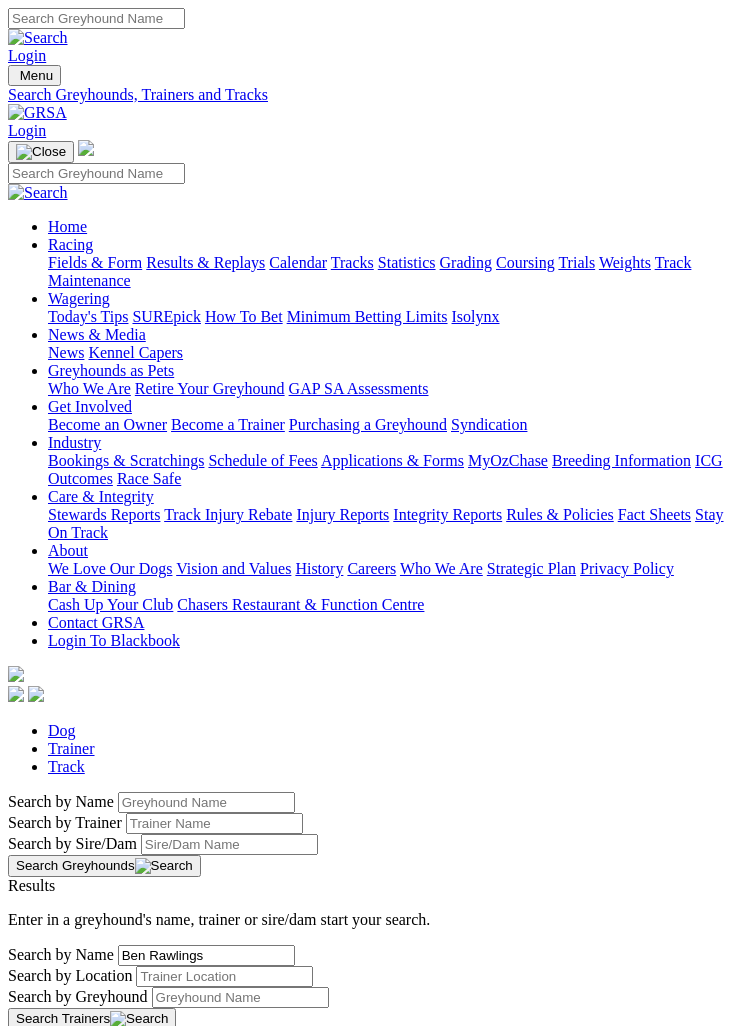 type on "Ben Rawlings" 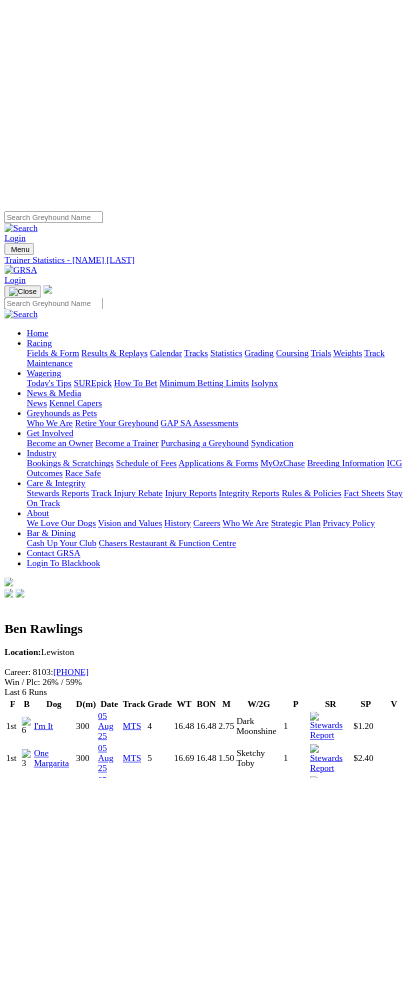scroll, scrollTop: 0, scrollLeft: 0, axis: both 